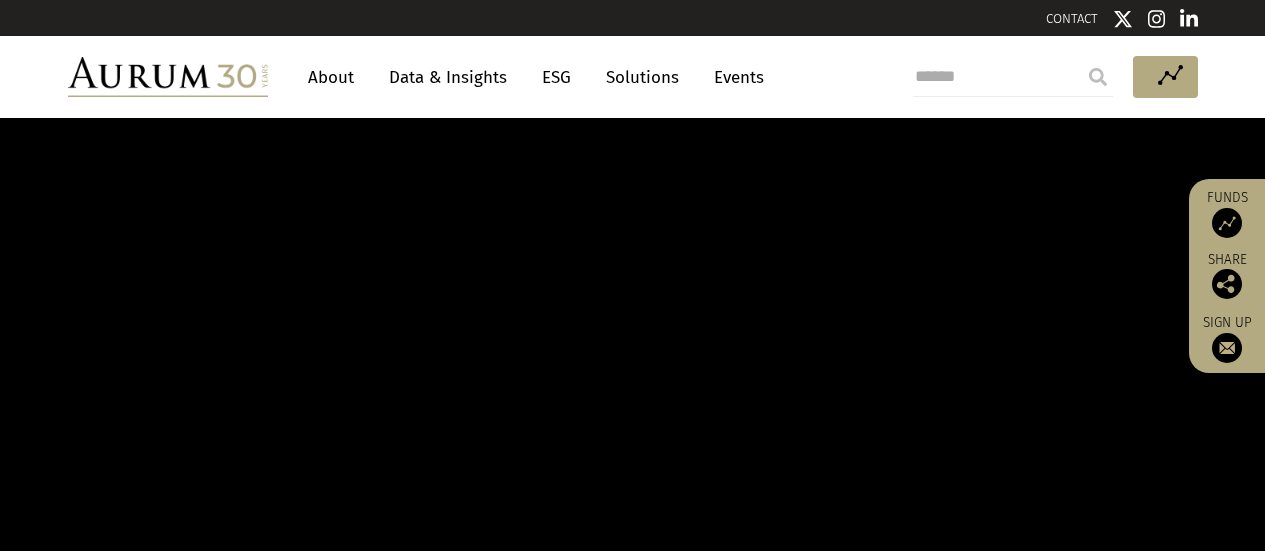 scroll, scrollTop: 0, scrollLeft: 0, axis: both 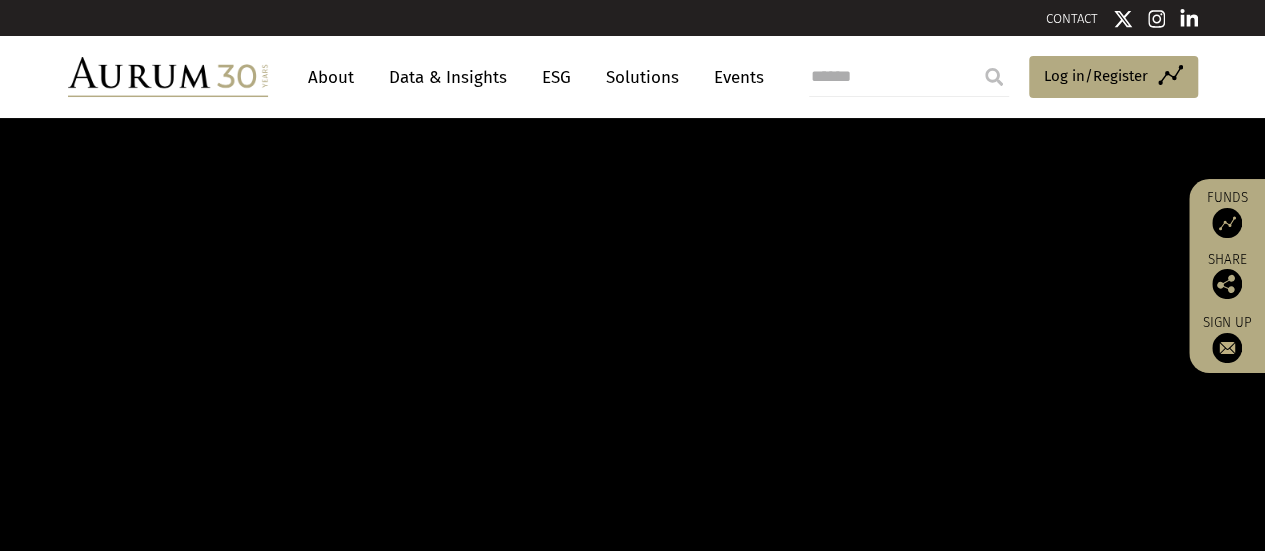 click on "CONTACT
About
Data & Insights
ESG
Solutions
Events
Access Funds Log in/Register
Sign out
Preferences
About
ESG" at bounding box center [632, 1384] 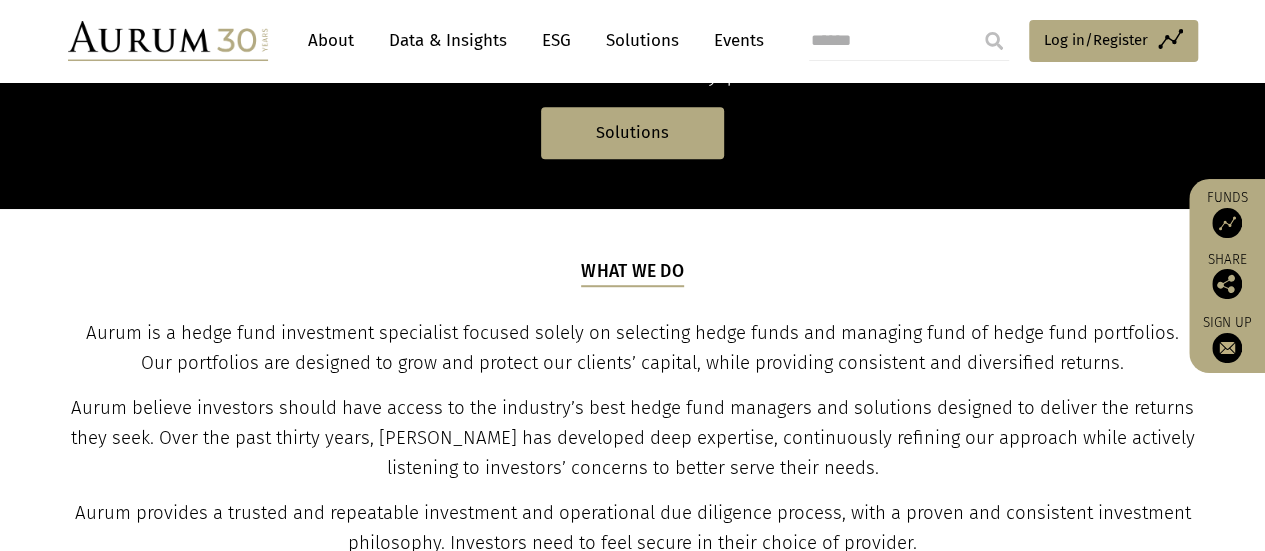 scroll, scrollTop: 602, scrollLeft: 0, axis: vertical 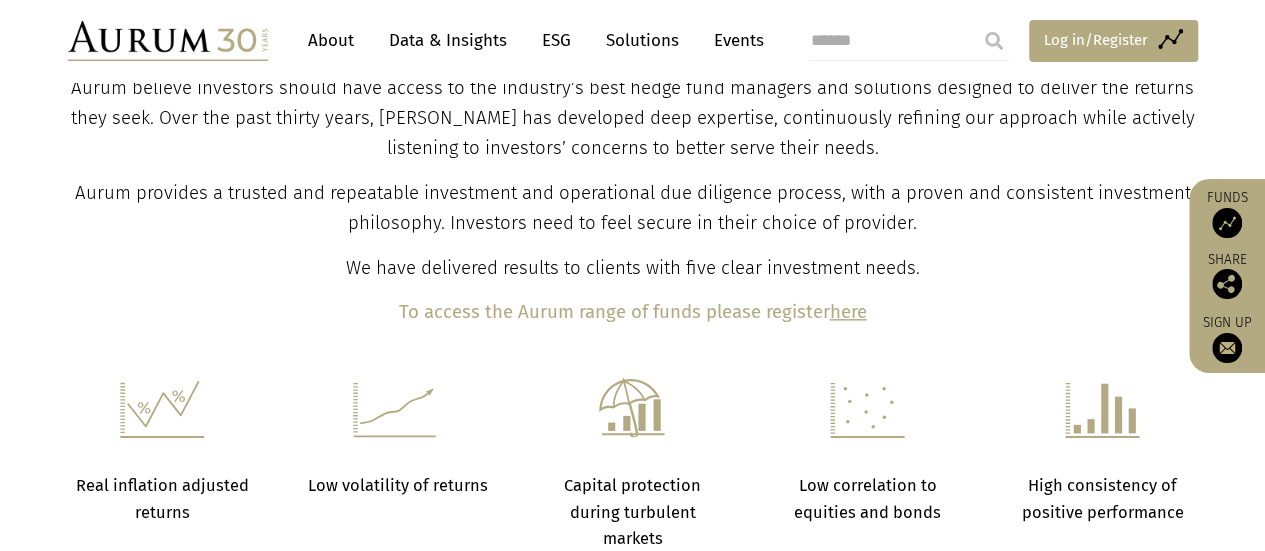 click on "Log in/Register" at bounding box center [1096, 40] 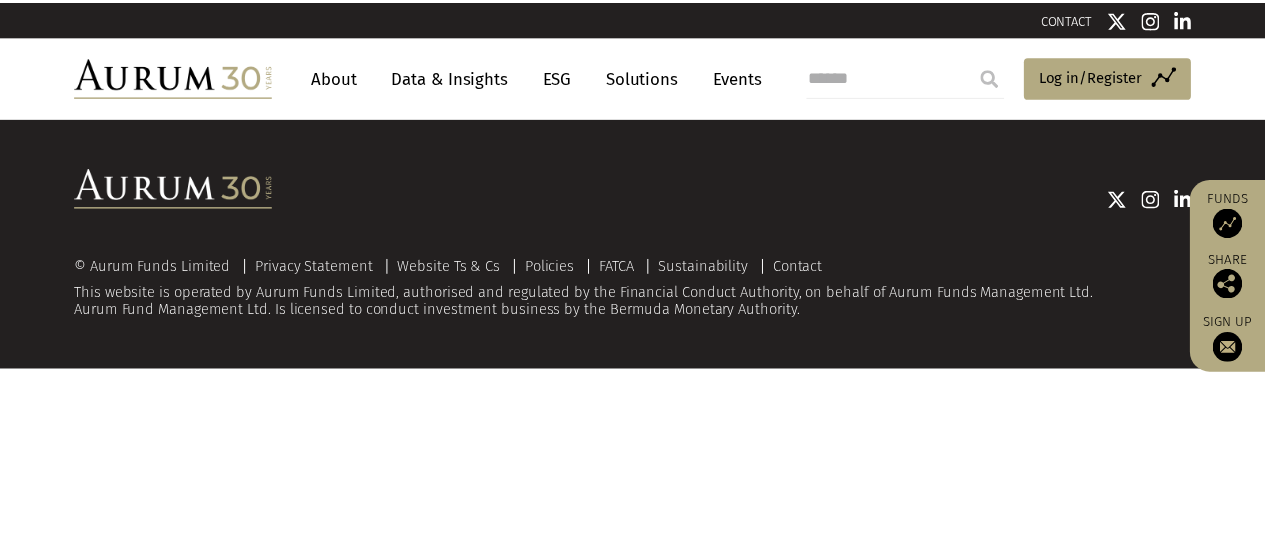 scroll, scrollTop: 0, scrollLeft: 0, axis: both 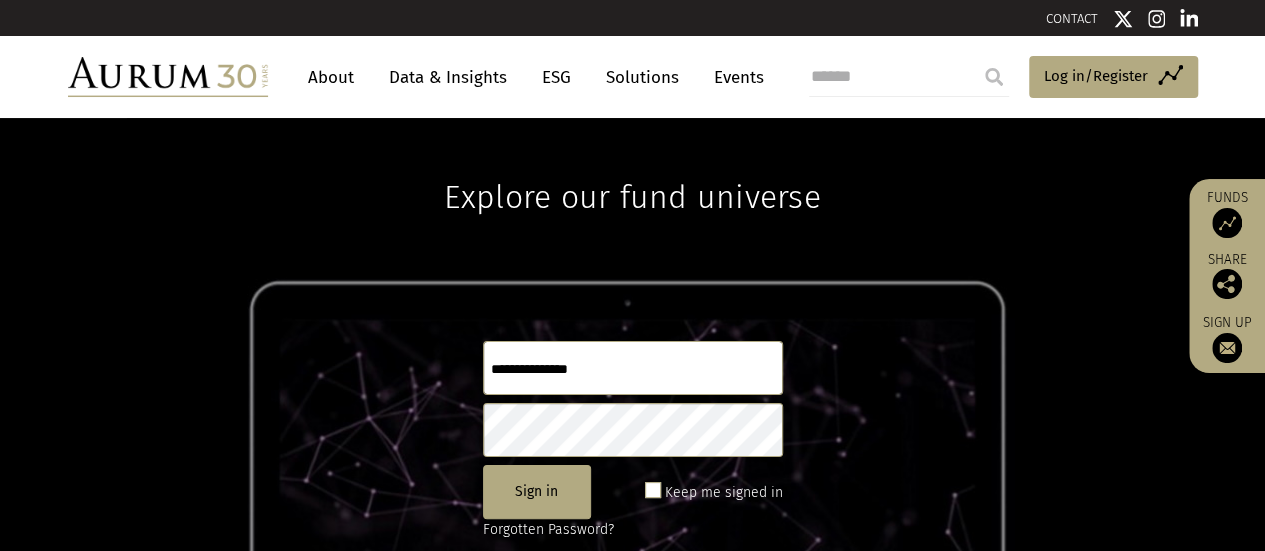 type on "**********" 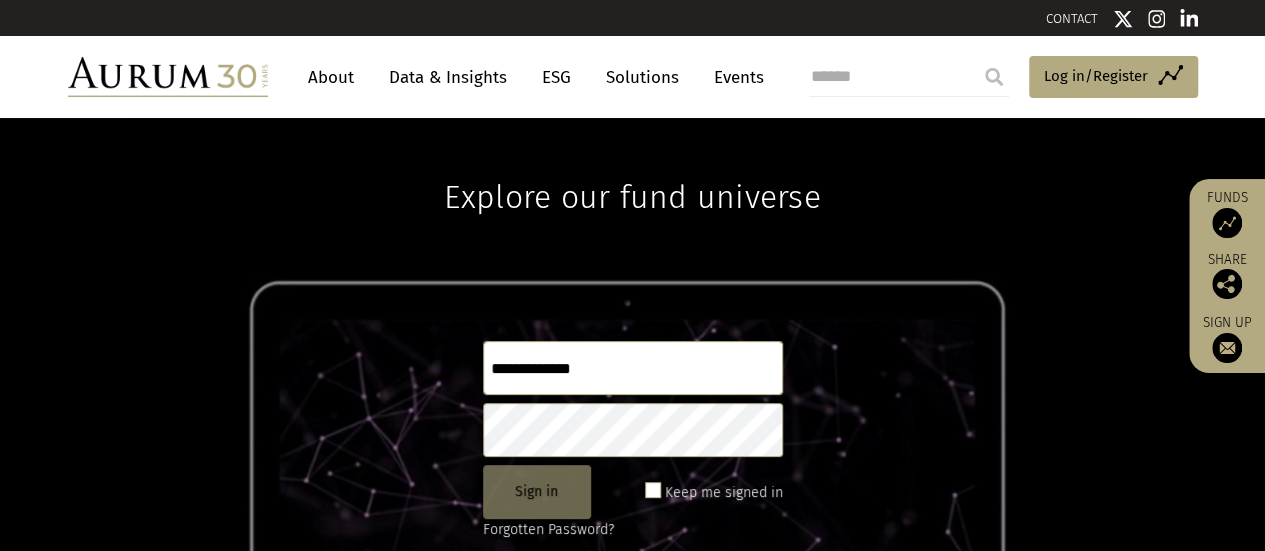 click on "Sign in" 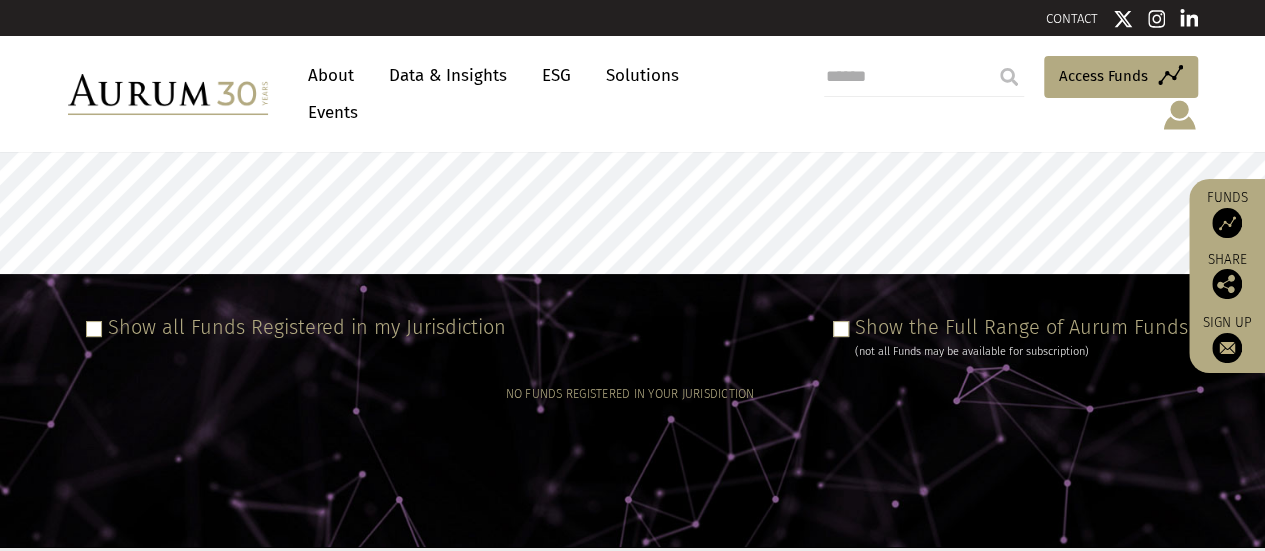 select 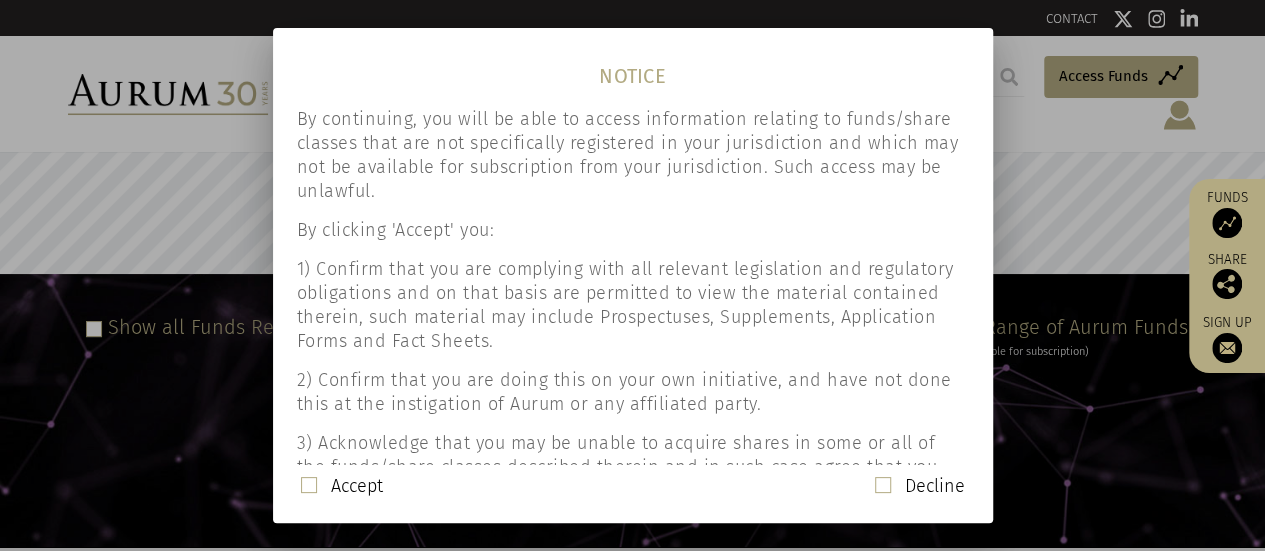 click 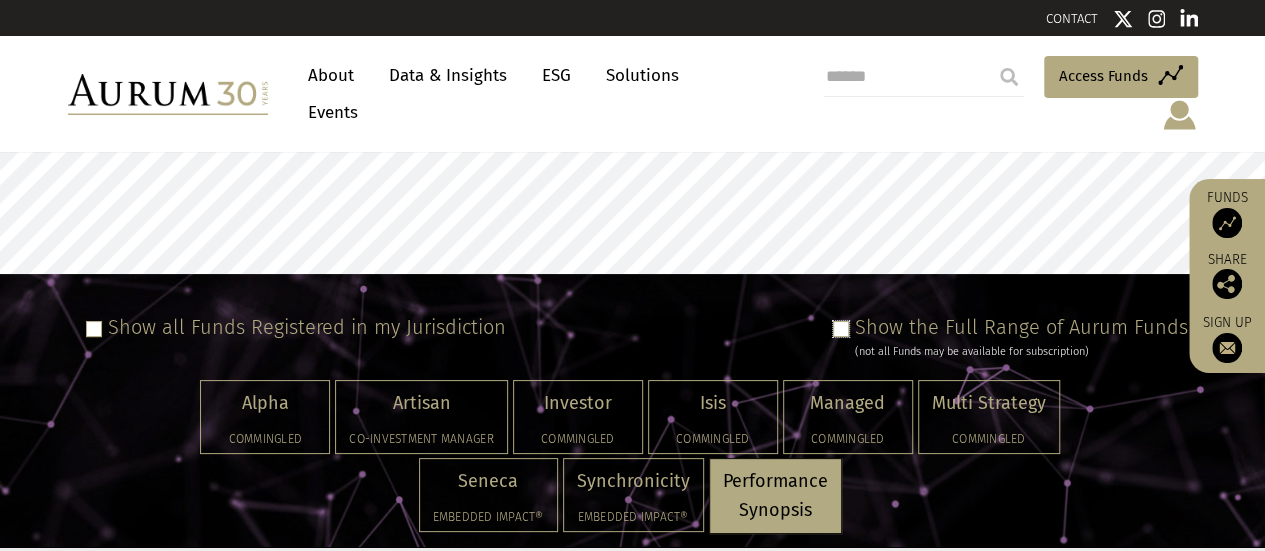 select on "**********" 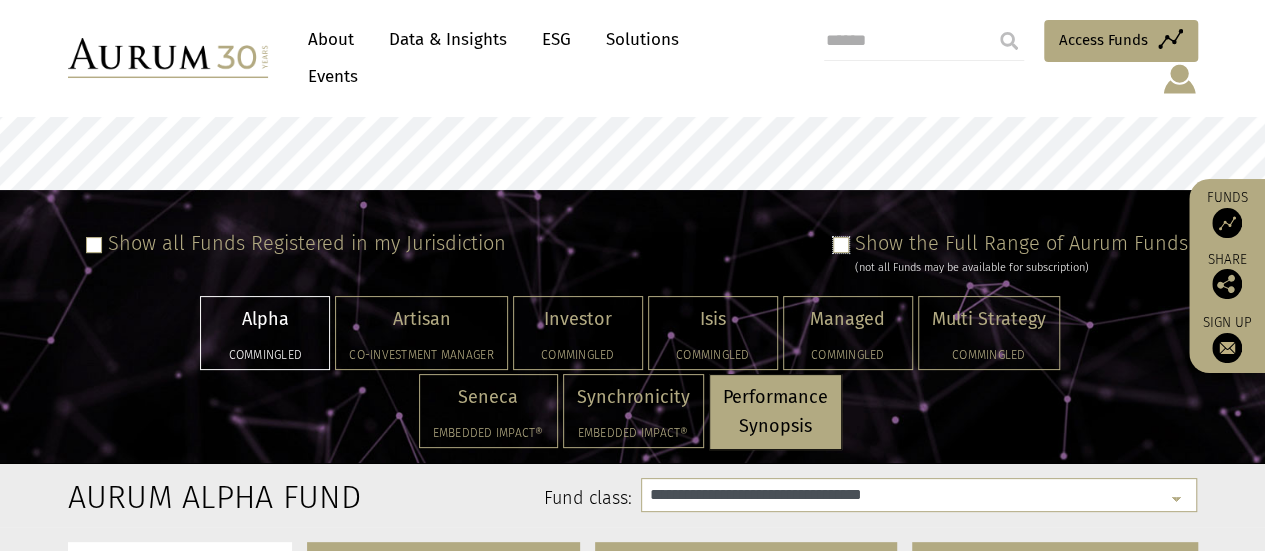 scroll, scrollTop: 140, scrollLeft: 0, axis: vertical 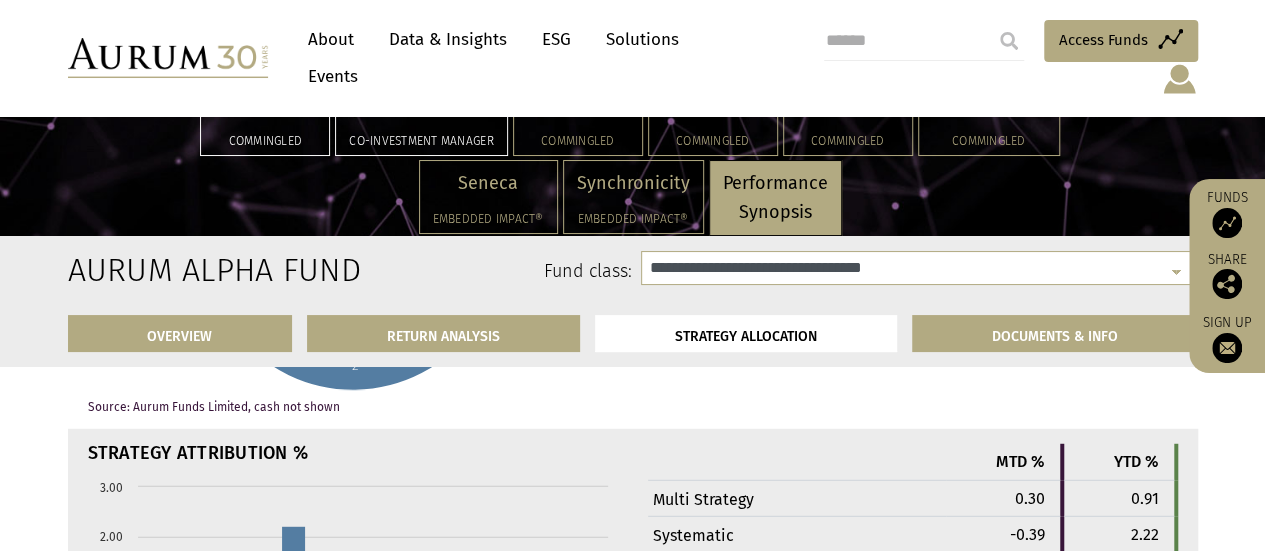 click on "Artisan" at bounding box center (421, 105) 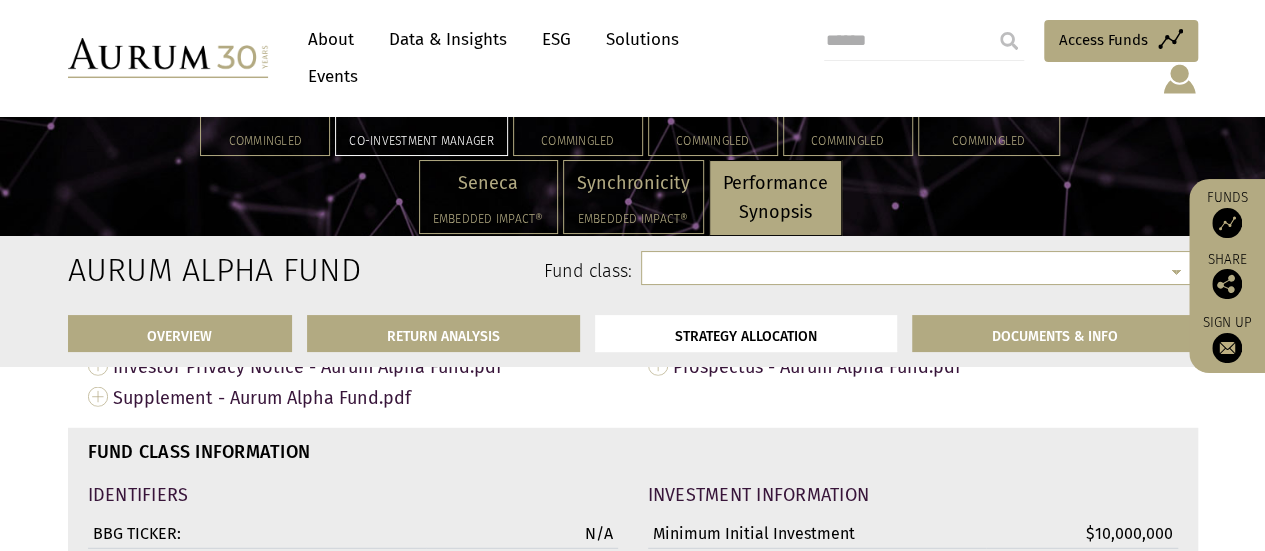 scroll, scrollTop: 5609, scrollLeft: 0, axis: vertical 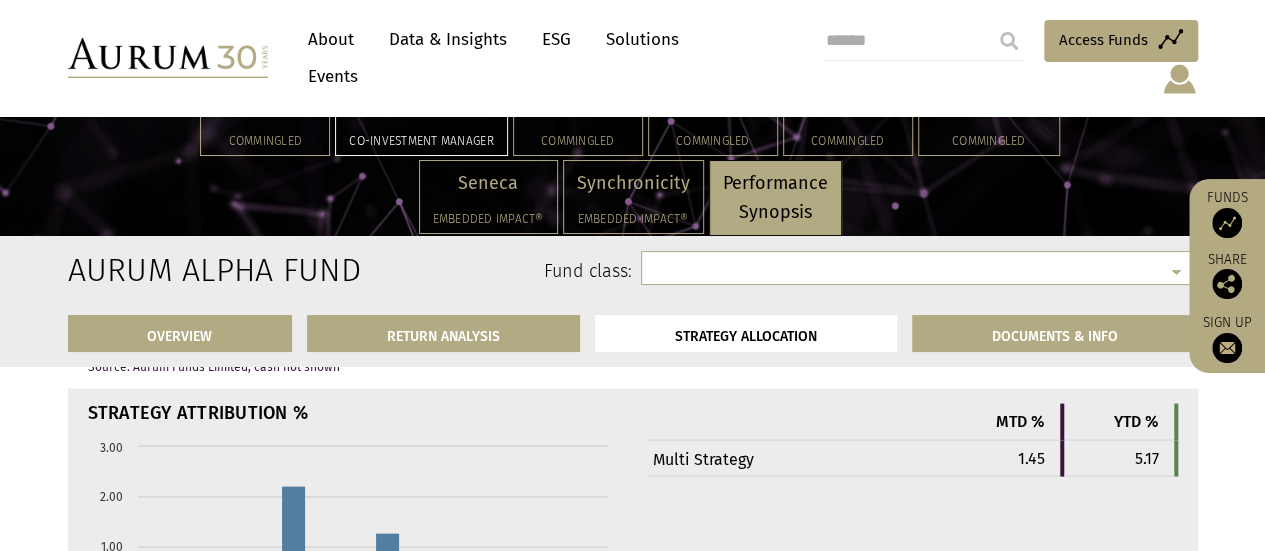 select on "**********" 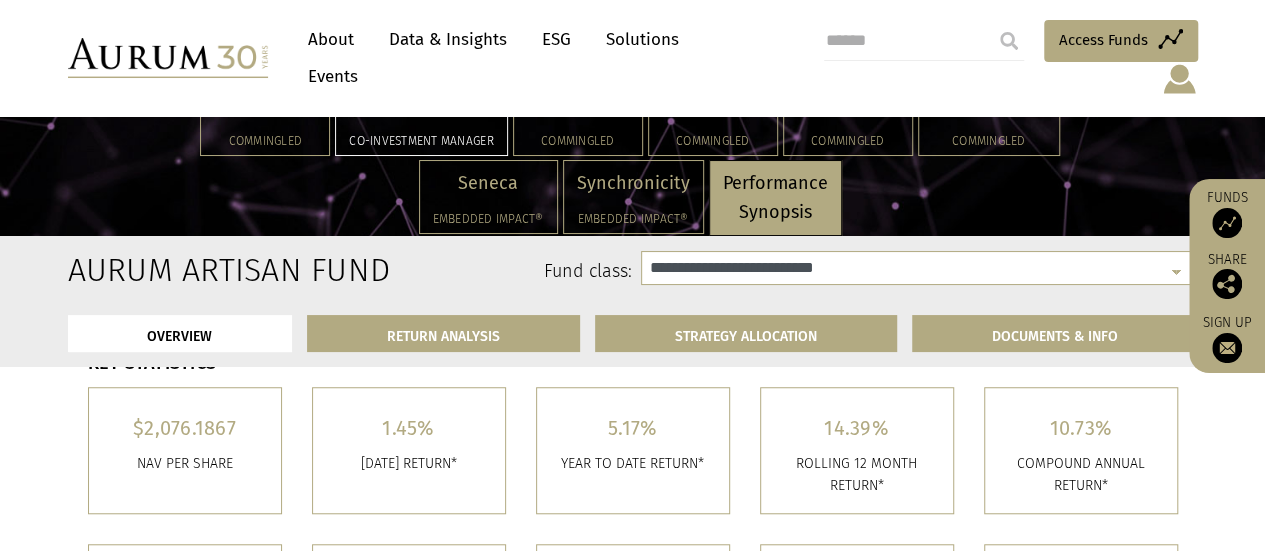 scroll, scrollTop: 557, scrollLeft: 0, axis: vertical 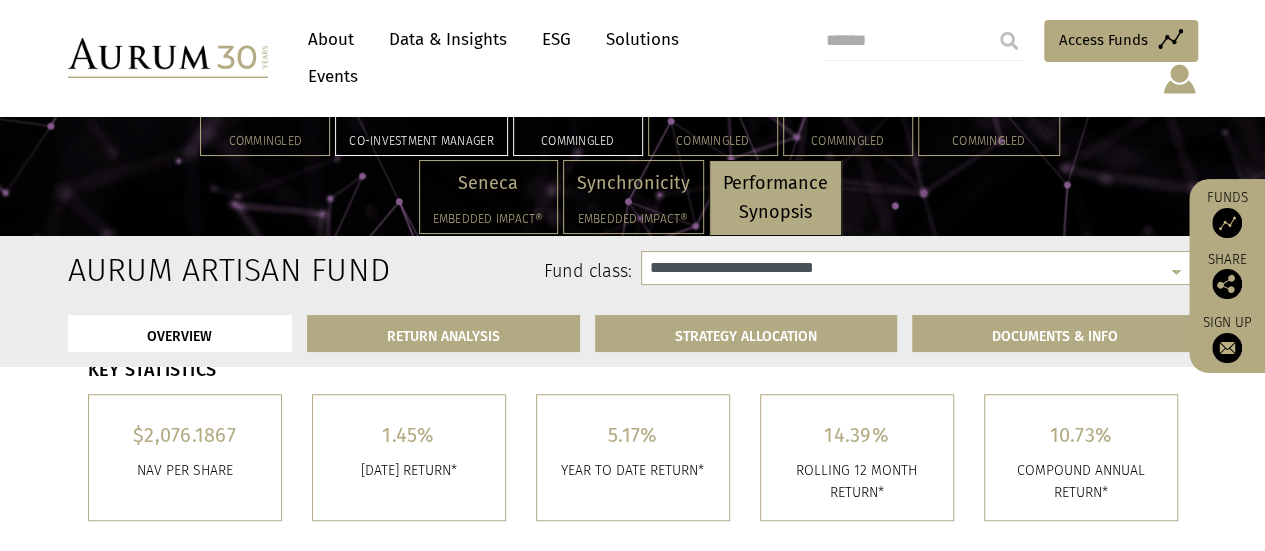 click on "Investor" at bounding box center [578, 105] 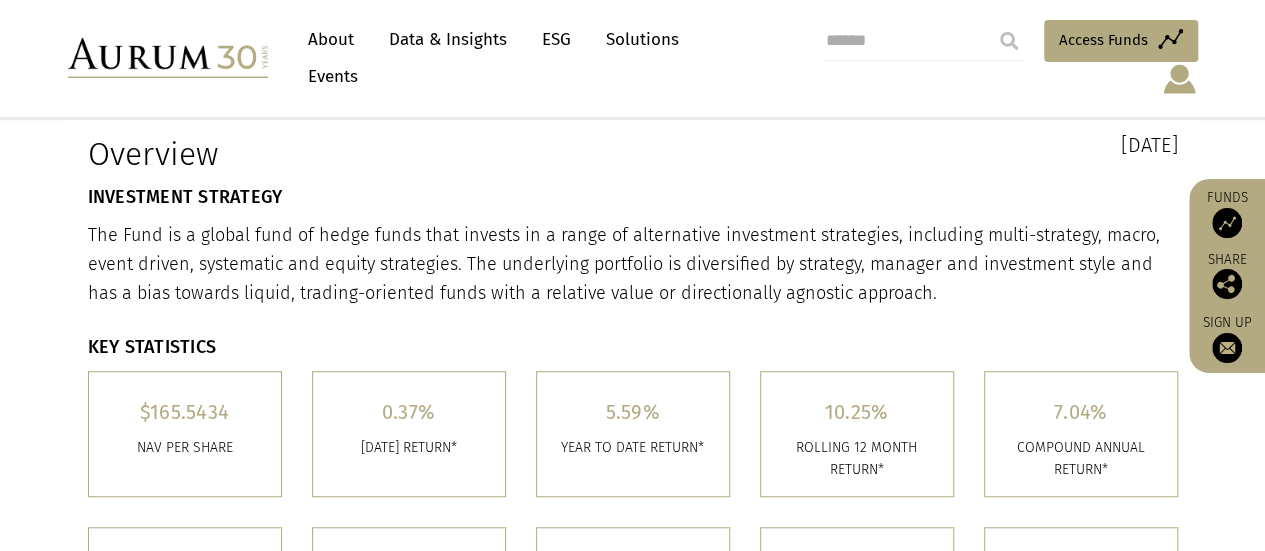 select on "**********" 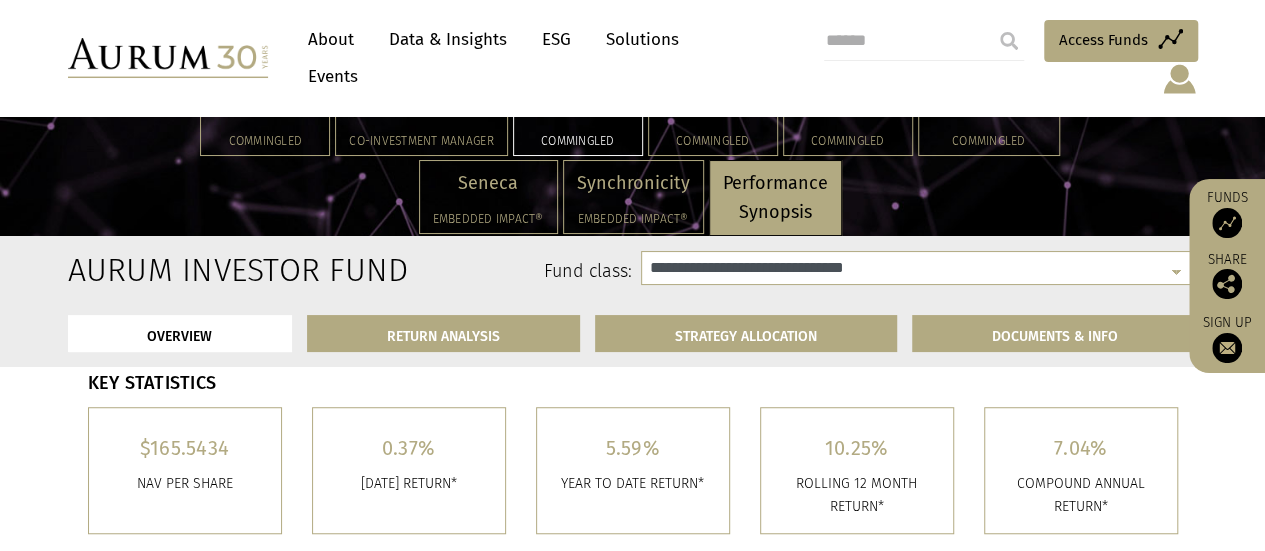 scroll, scrollTop: 477, scrollLeft: 0, axis: vertical 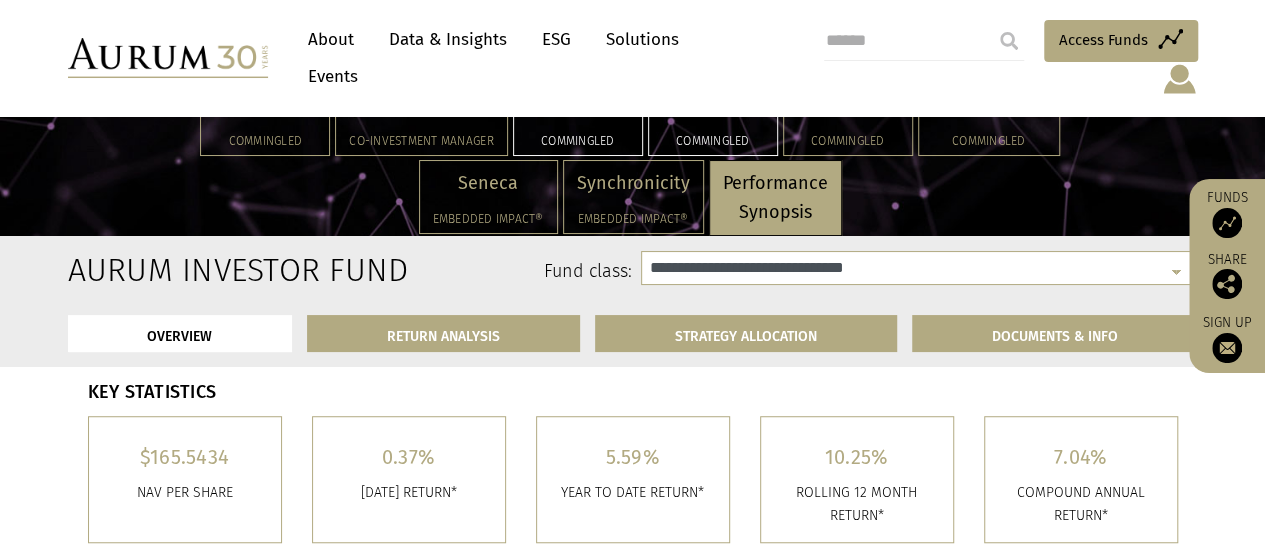 click on "Isis" at bounding box center [713, 105] 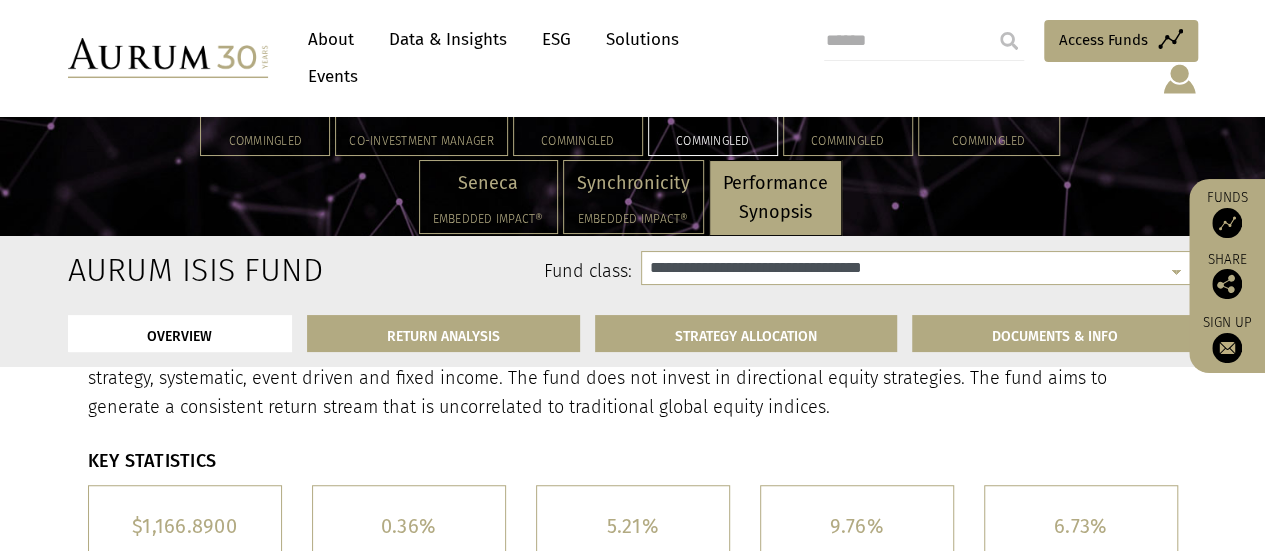 scroll, scrollTop: 397, scrollLeft: 0, axis: vertical 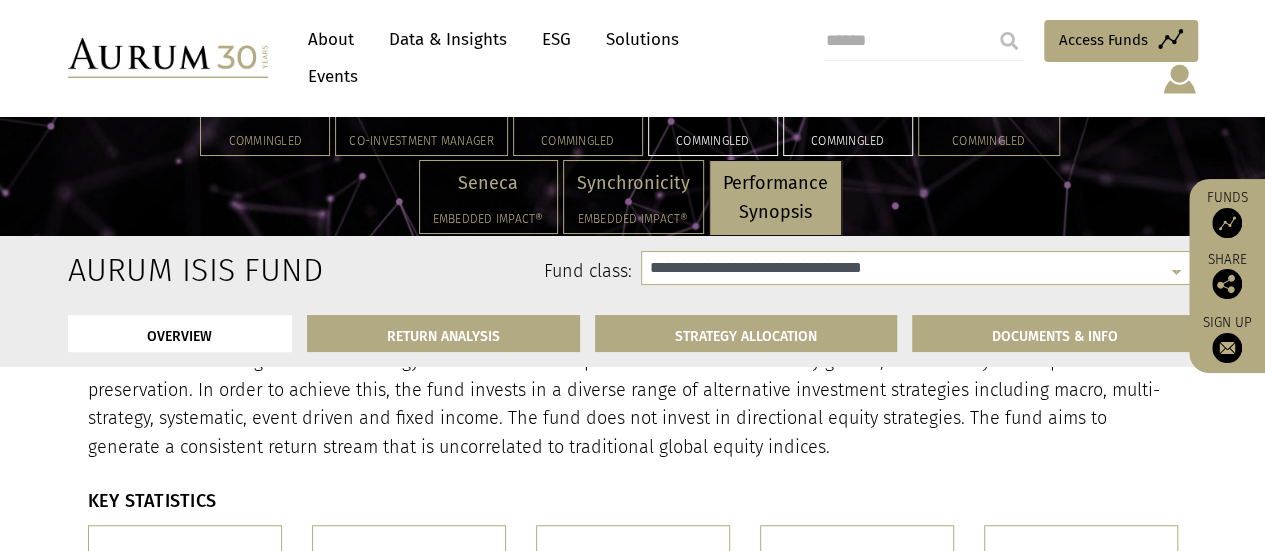 click on "Managed" at bounding box center (848, 105) 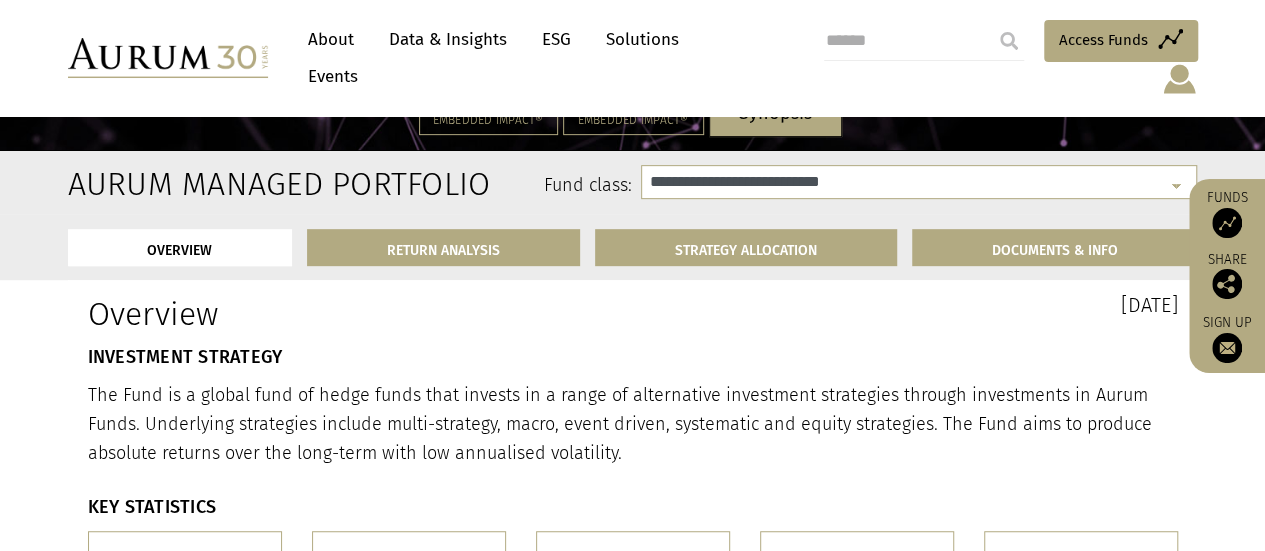 select on "**********" 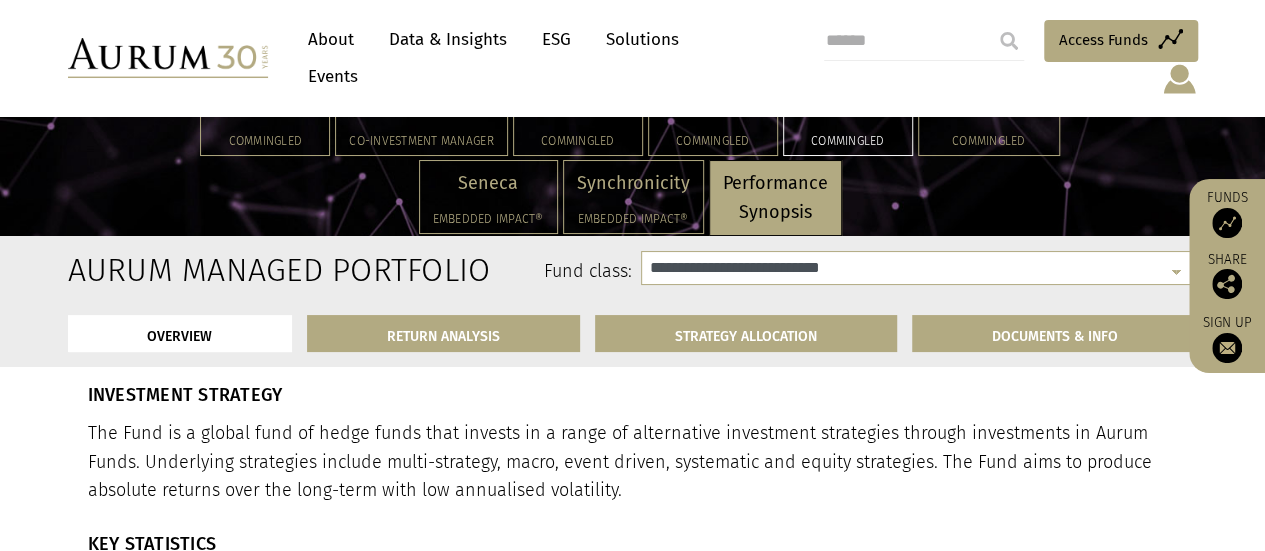 scroll, scrollTop: 317, scrollLeft: 0, axis: vertical 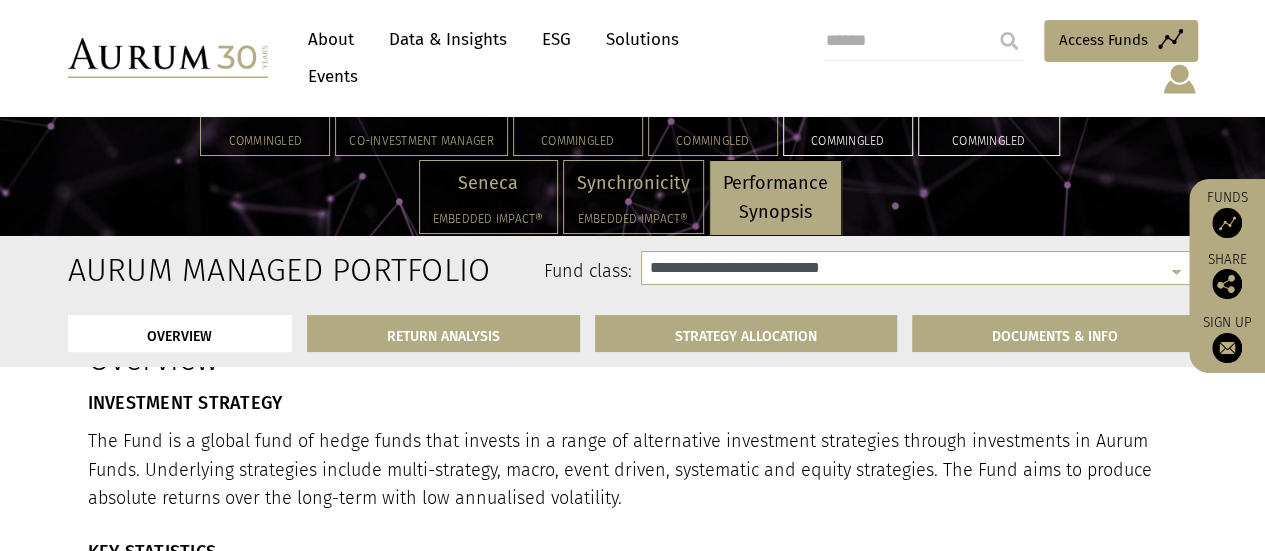 click on "Multi Strategy" at bounding box center (989, 105) 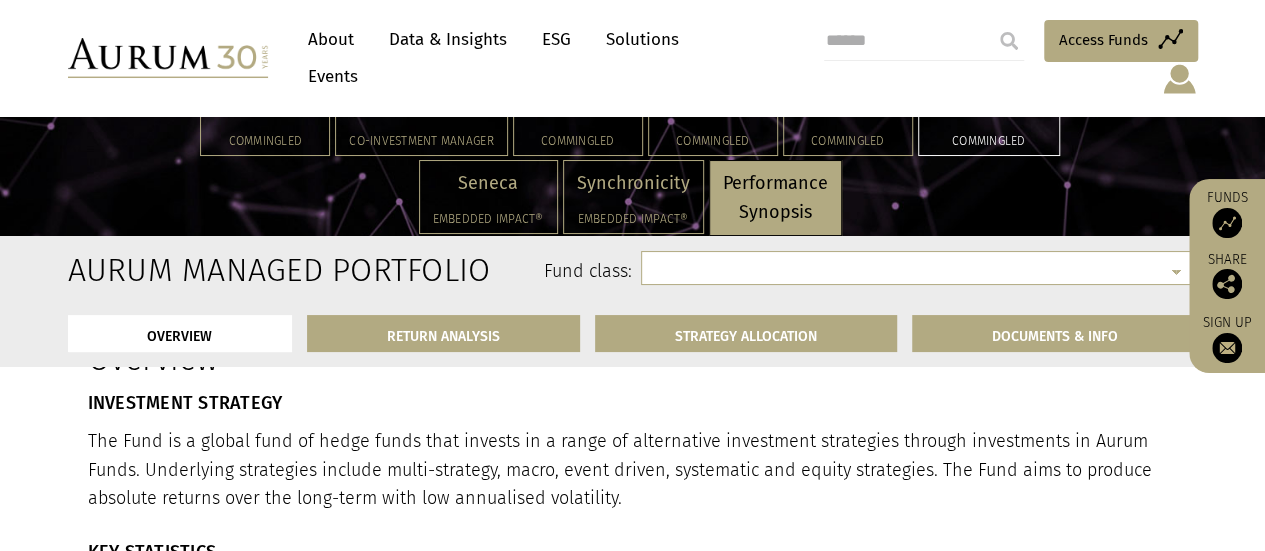 select on "**********" 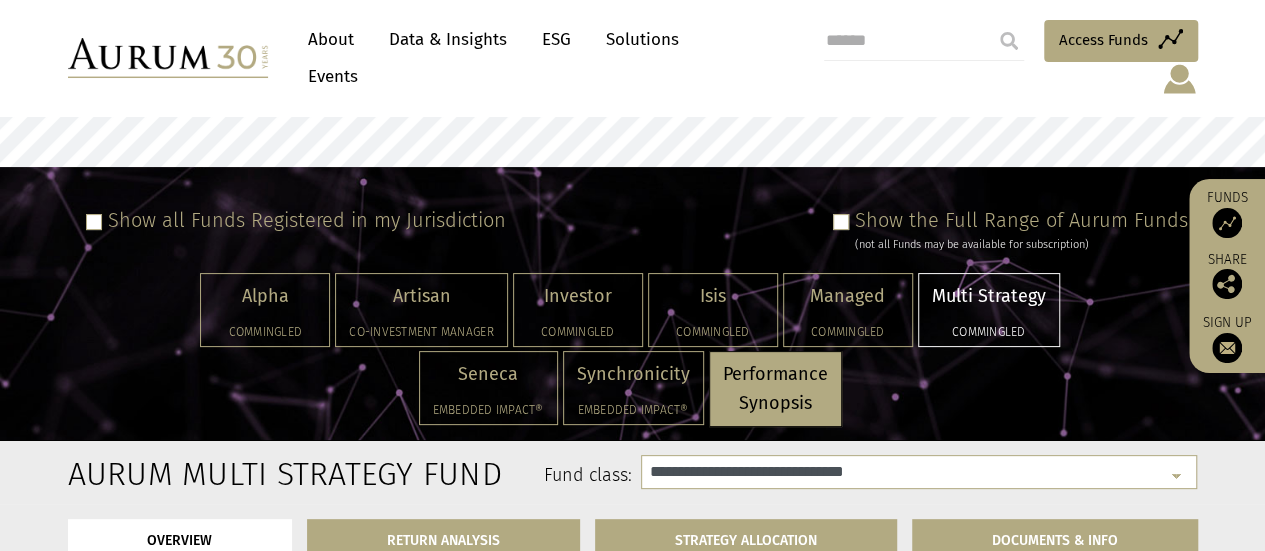 scroll, scrollTop: 84, scrollLeft: 0, axis: vertical 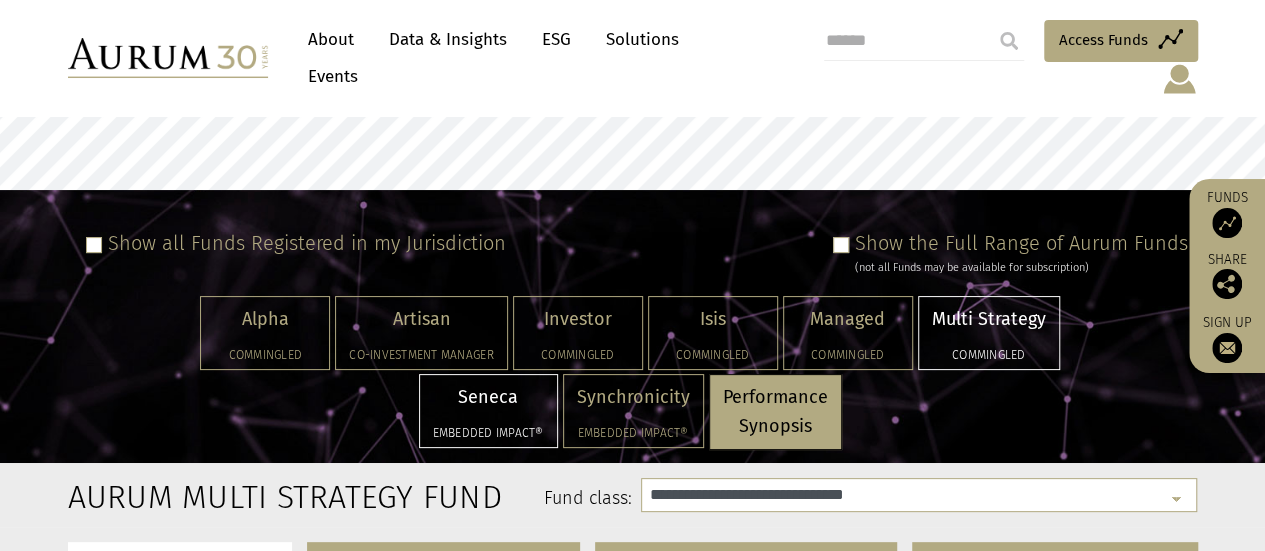 click on "Seneca" at bounding box center (488, 397) 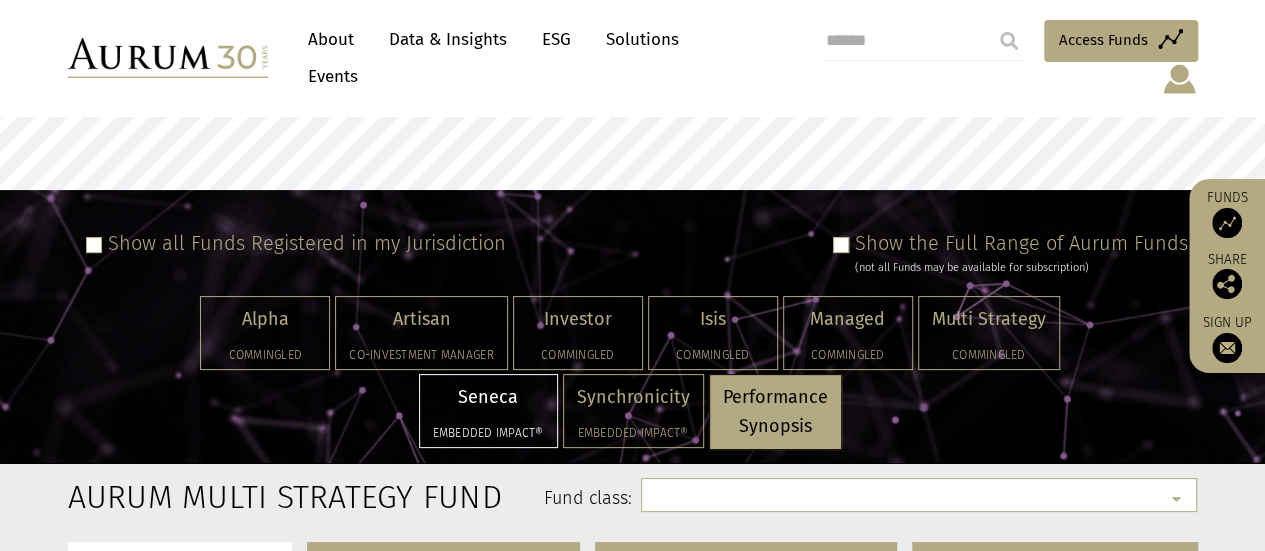 select on "**********" 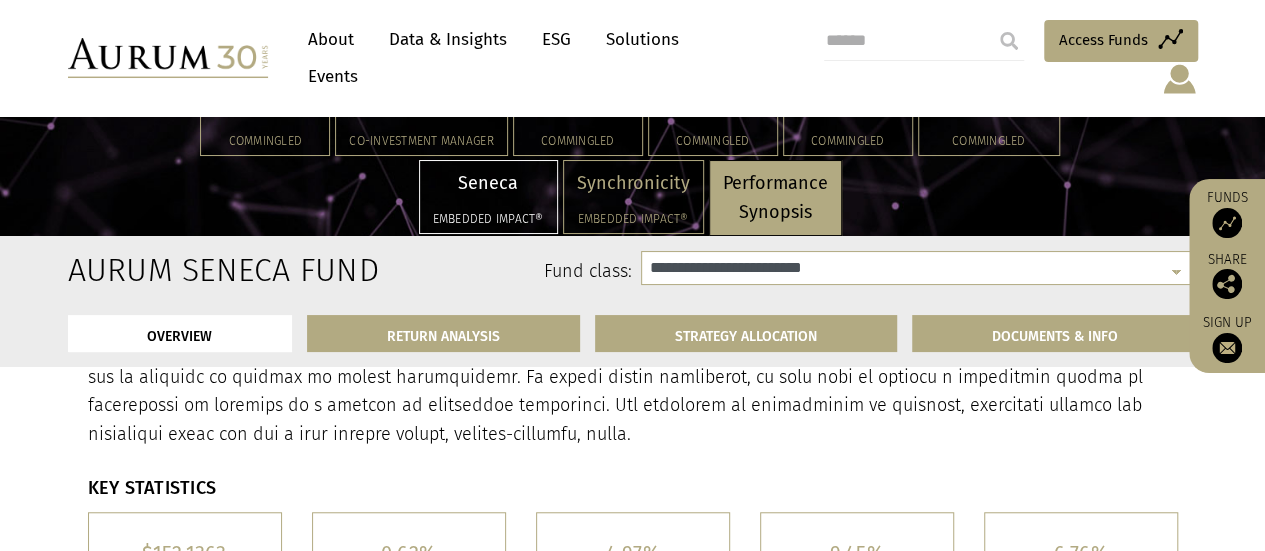 scroll, scrollTop: 532, scrollLeft: 0, axis: vertical 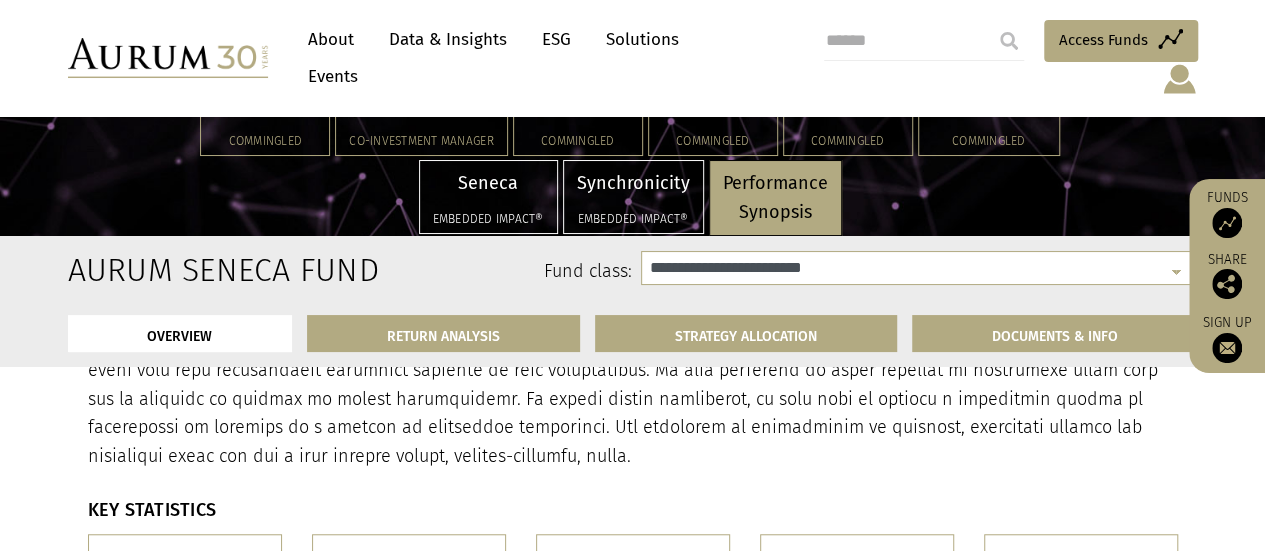 click on "Synchronicity" at bounding box center [633, 183] 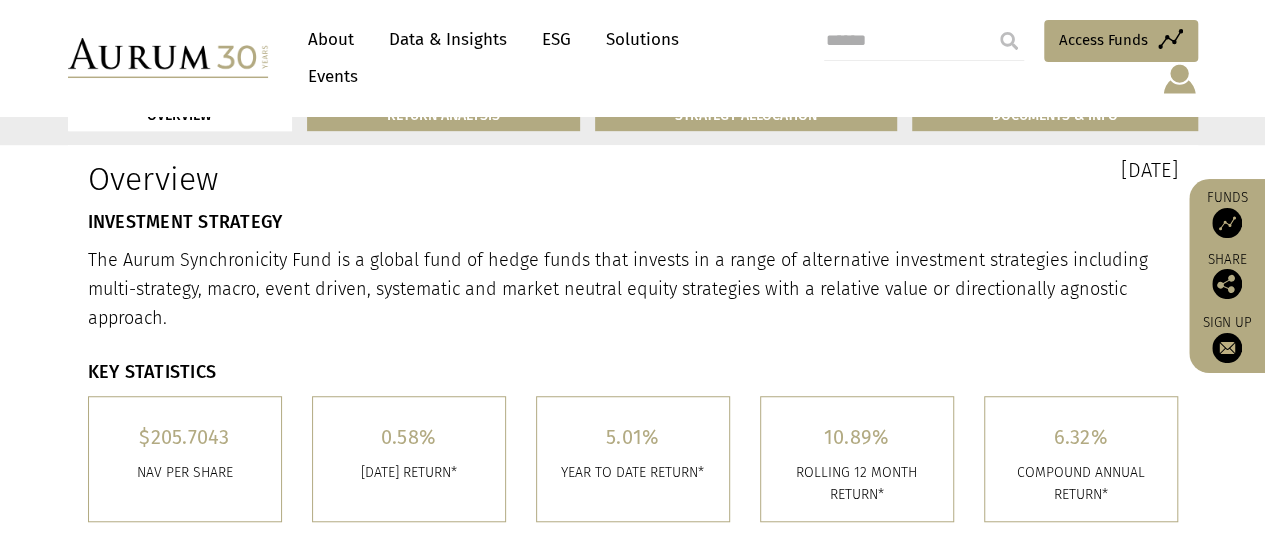 select on "**********" 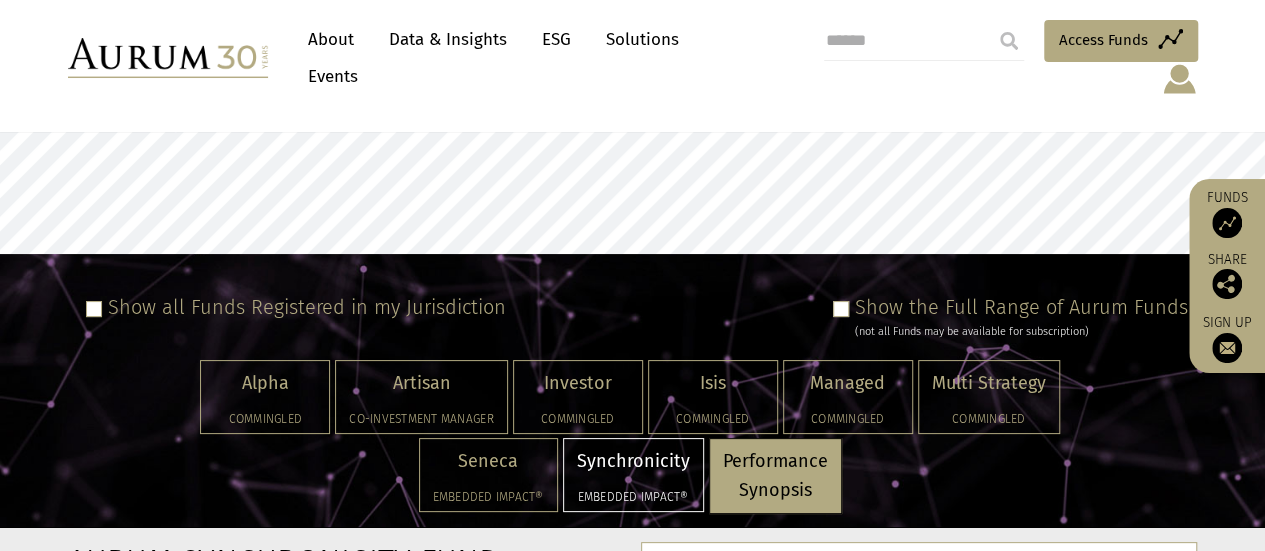 scroll, scrollTop: 0, scrollLeft: 0, axis: both 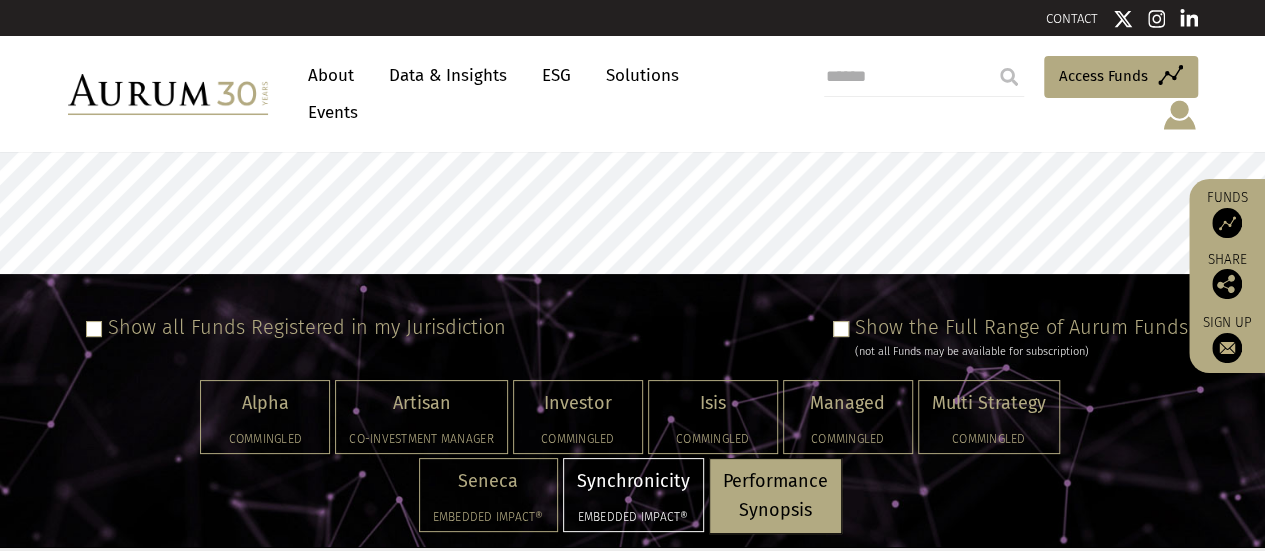 click on "About" at bounding box center [331, 75] 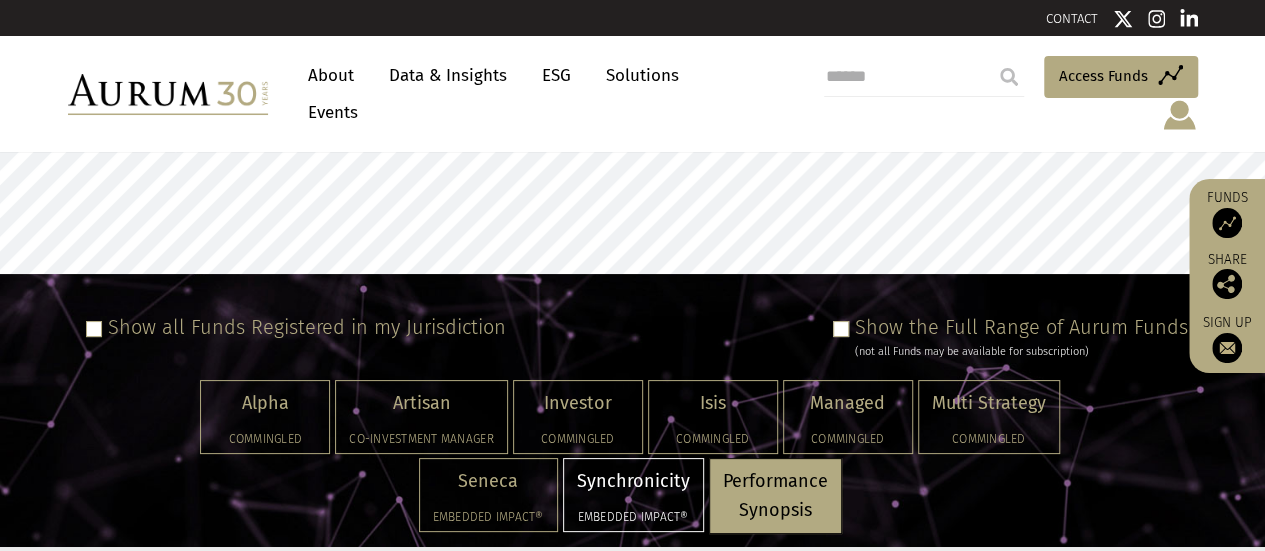 click on "Show all Funds Registered in my Jurisdiction Show the Full Range of Aurum Funds  (not all Funds may be available for subscription)  Alpha  Commingled  Artisan  Co-investment Manager  Investor  Commingled  Isis  Commingled  Managed  Commingled  Multi Strategy  Commingled  Seneca  Embedded Impact®  Synchronicity  Embedded Impact®  Performance Synopsis" at bounding box center (632, 412) 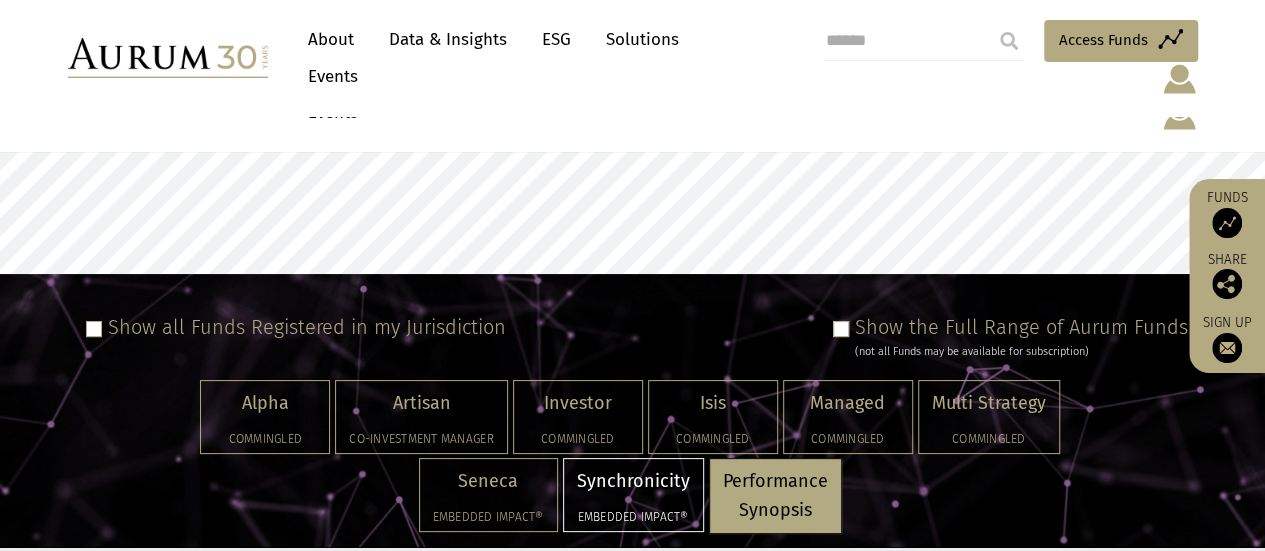 scroll, scrollTop: 482, scrollLeft: 0, axis: vertical 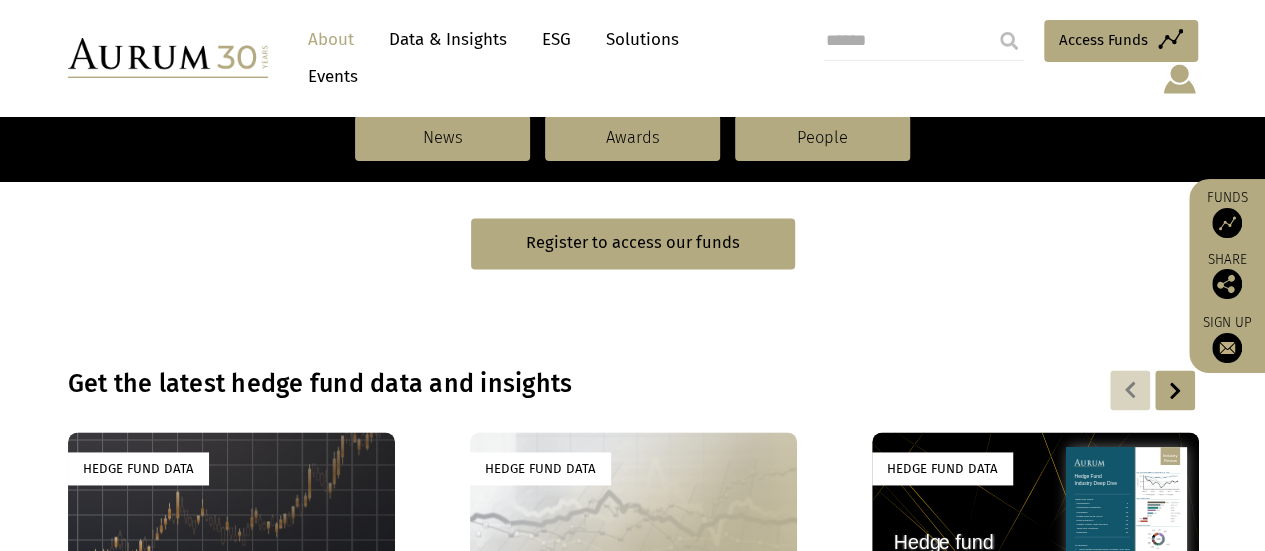 click on "Solutions" at bounding box center (642, 39) 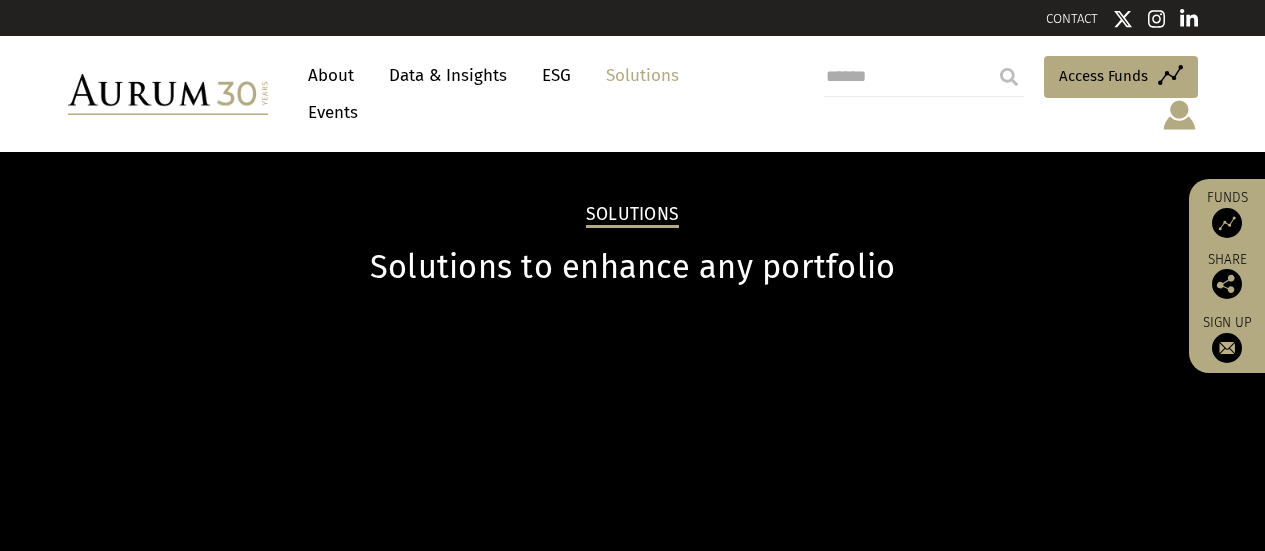 scroll, scrollTop: 0, scrollLeft: 0, axis: both 